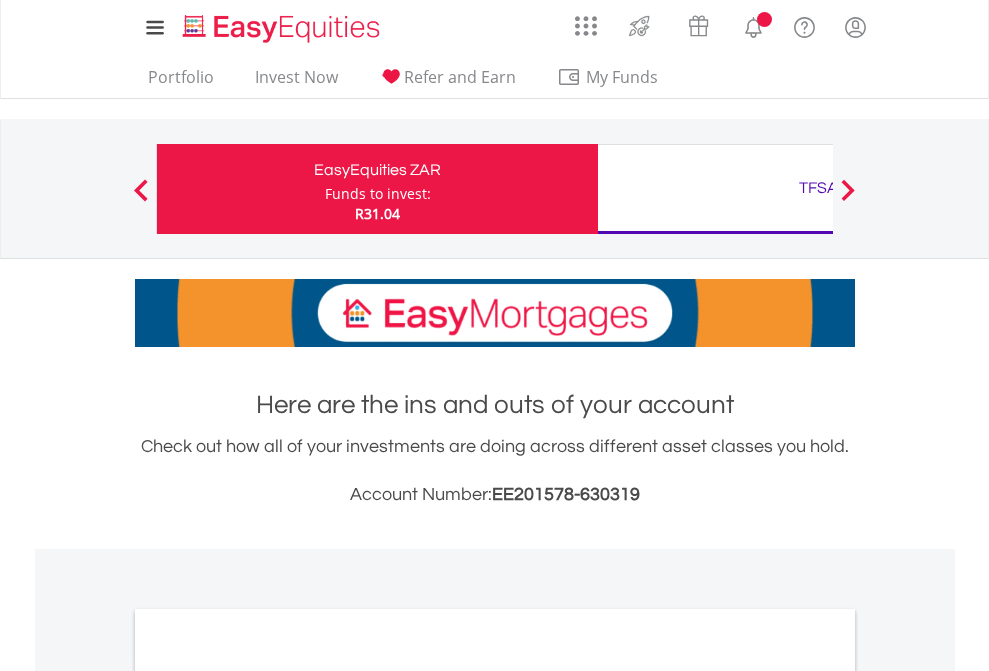 scroll, scrollTop: 0, scrollLeft: 0, axis: both 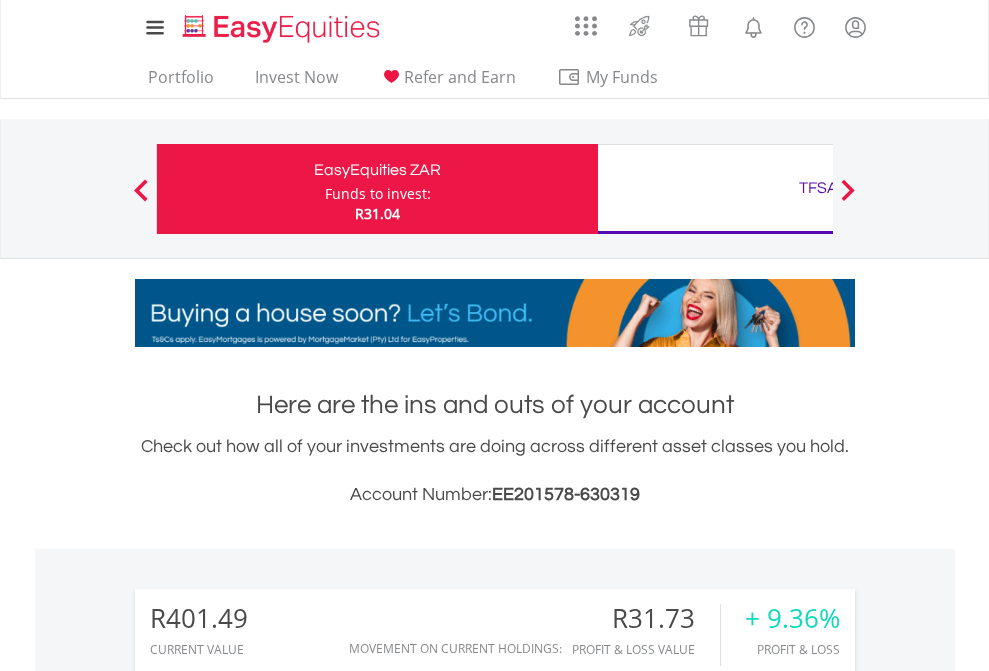 click on "Funds to invest:" at bounding box center [378, 194] 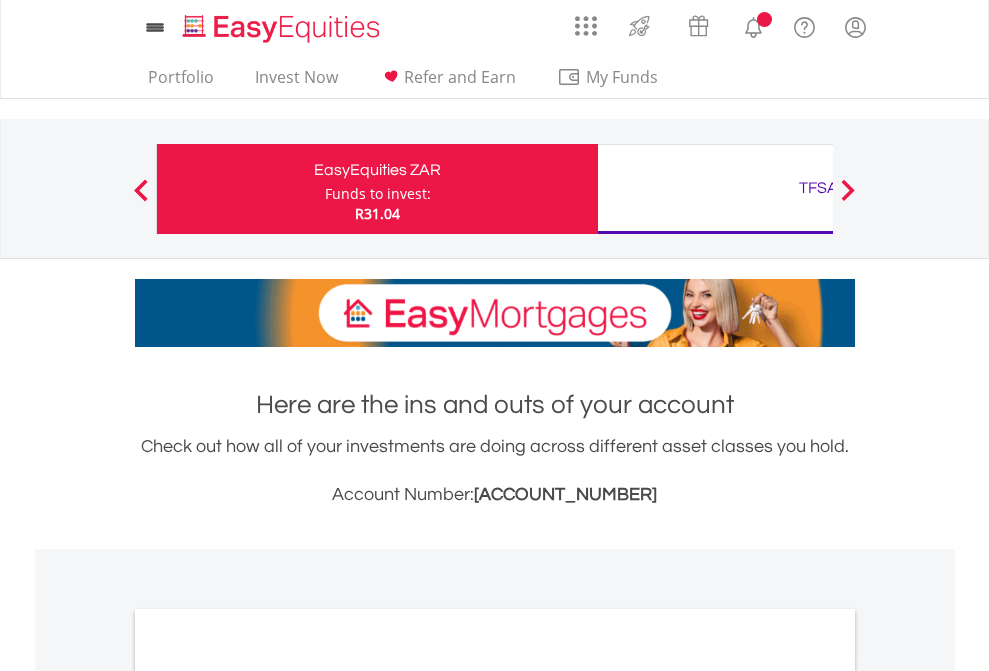 scroll, scrollTop: 0, scrollLeft: 0, axis: both 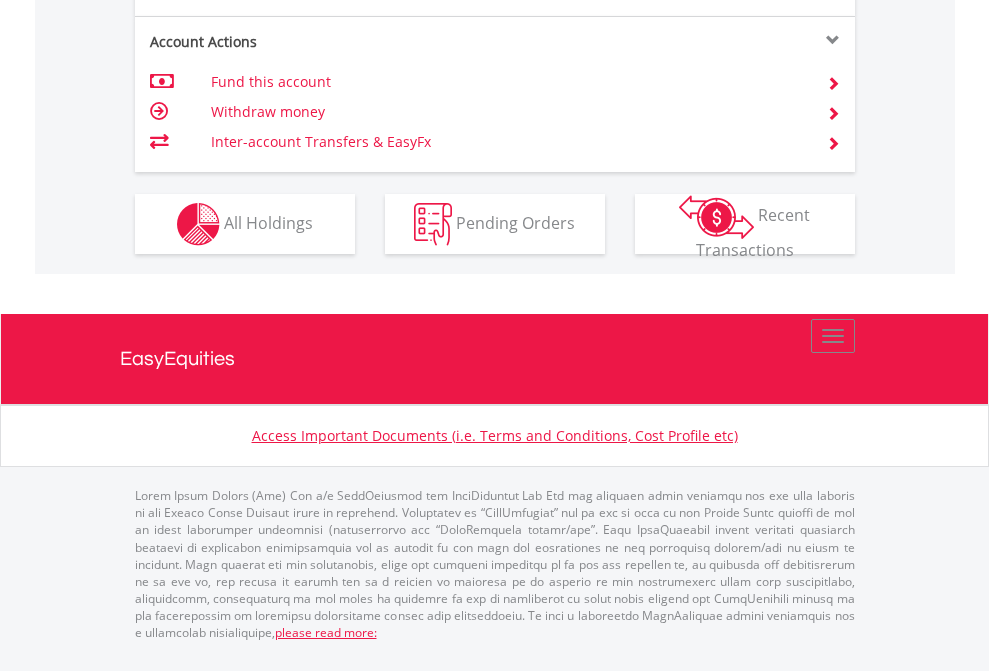 click on "Investment types" at bounding box center [706, -337] 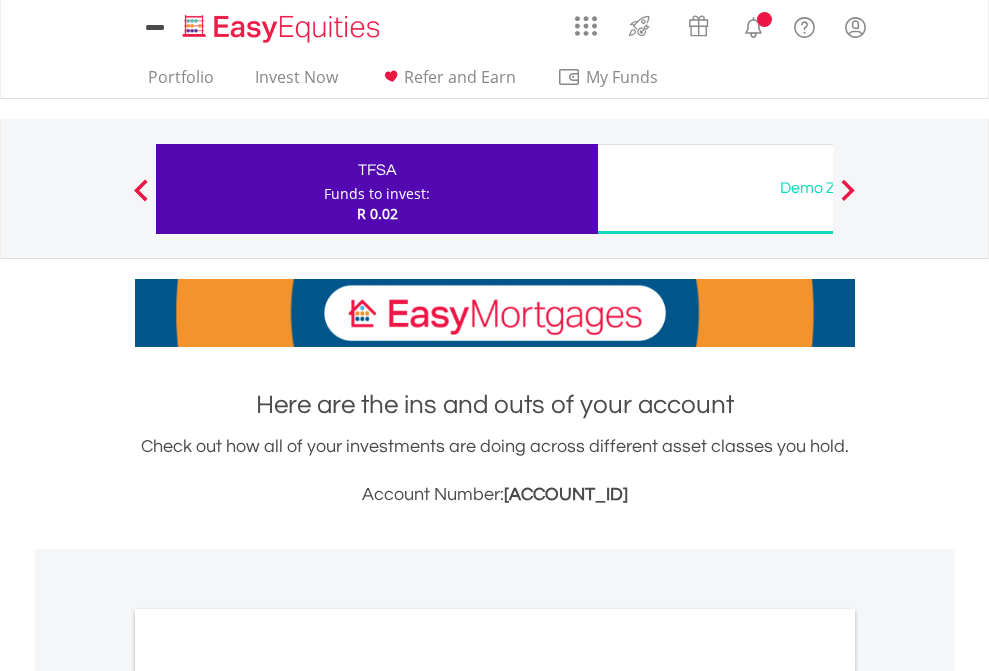 scroll, scrollTop: 0, scrollLeft: 0, axis: both 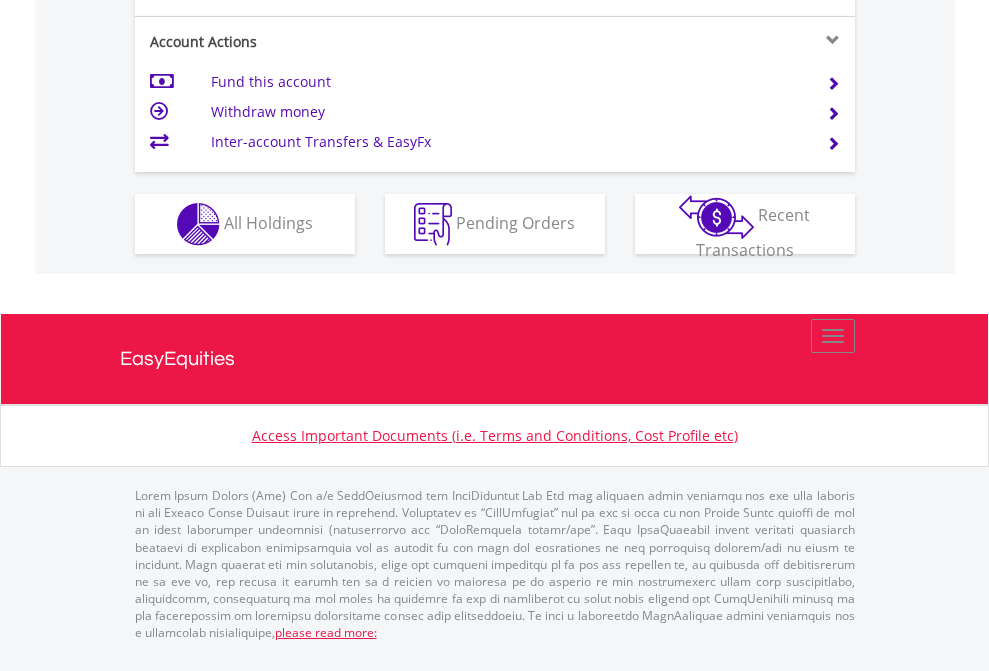click on "Investment types" at bounding box center [706, -337] 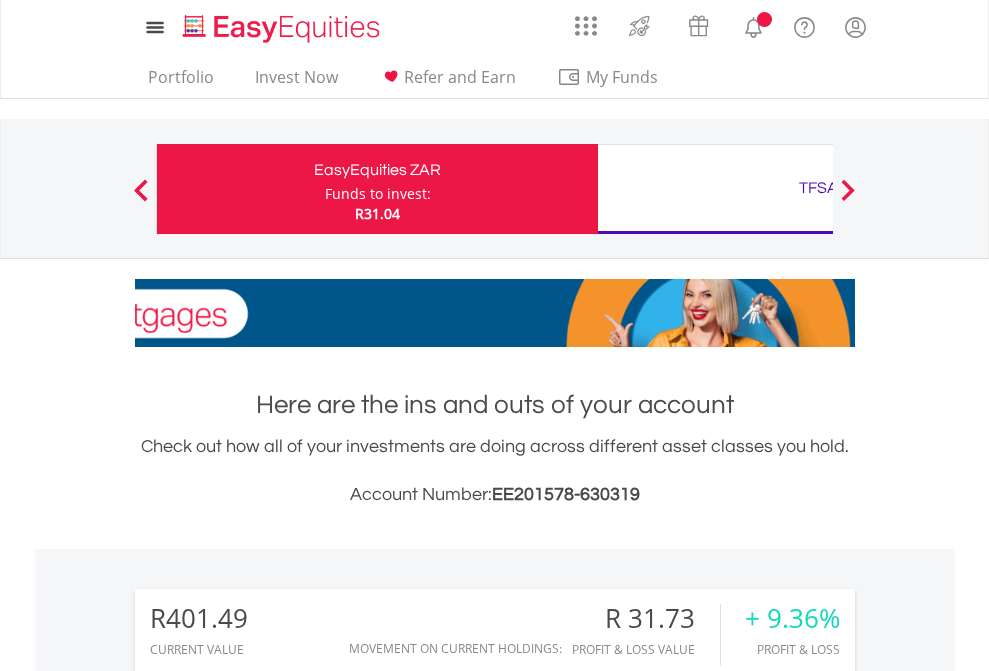 scroll, scrollTop: 1533, scrollLeft: 0, axis: vertical 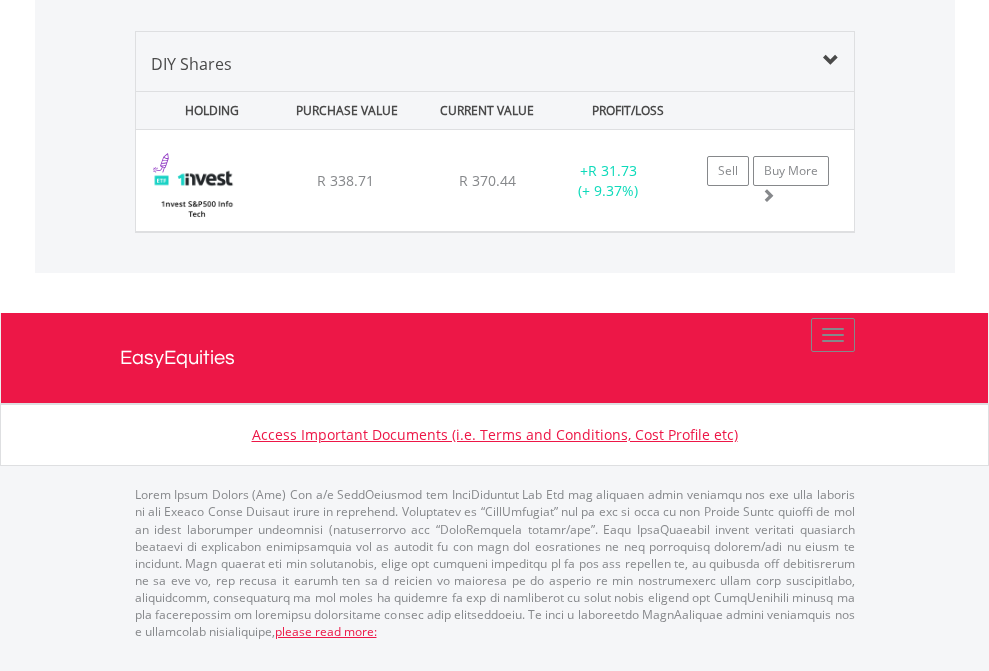 click on "TFSA" at bounding box center (818, -1379) 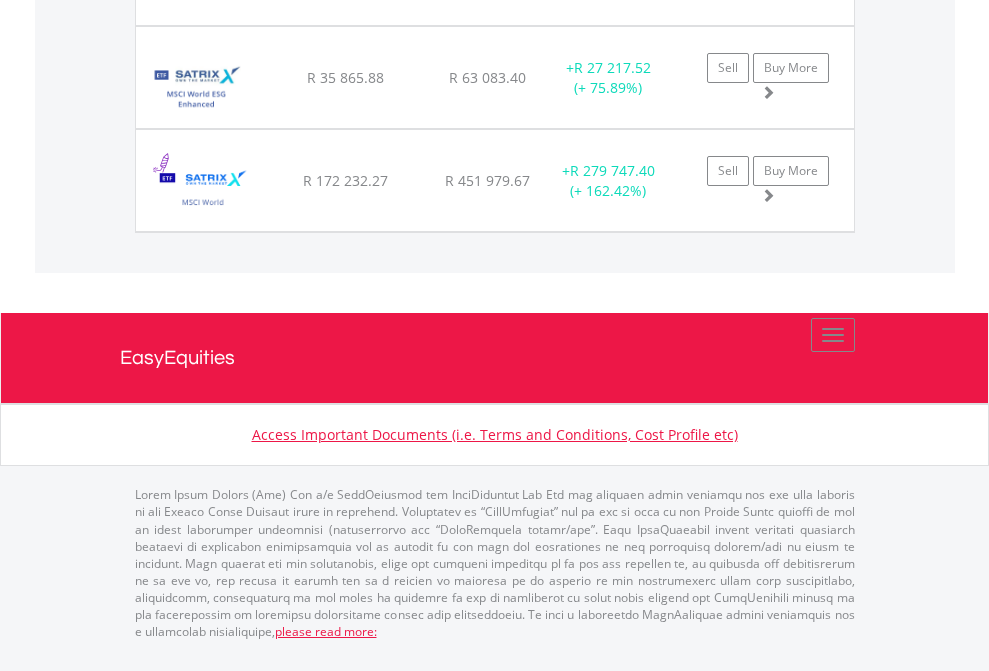 scroll, scrollTop: 2225, scrollLeft: 0, axis: vertical 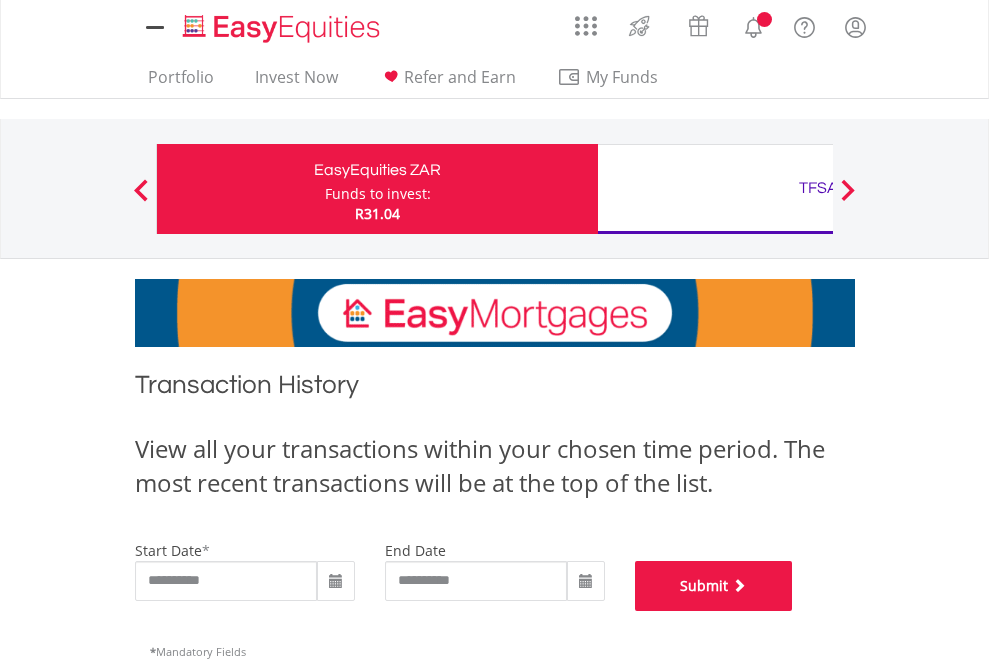 click on "Submit" at bounding box center (714, 586) 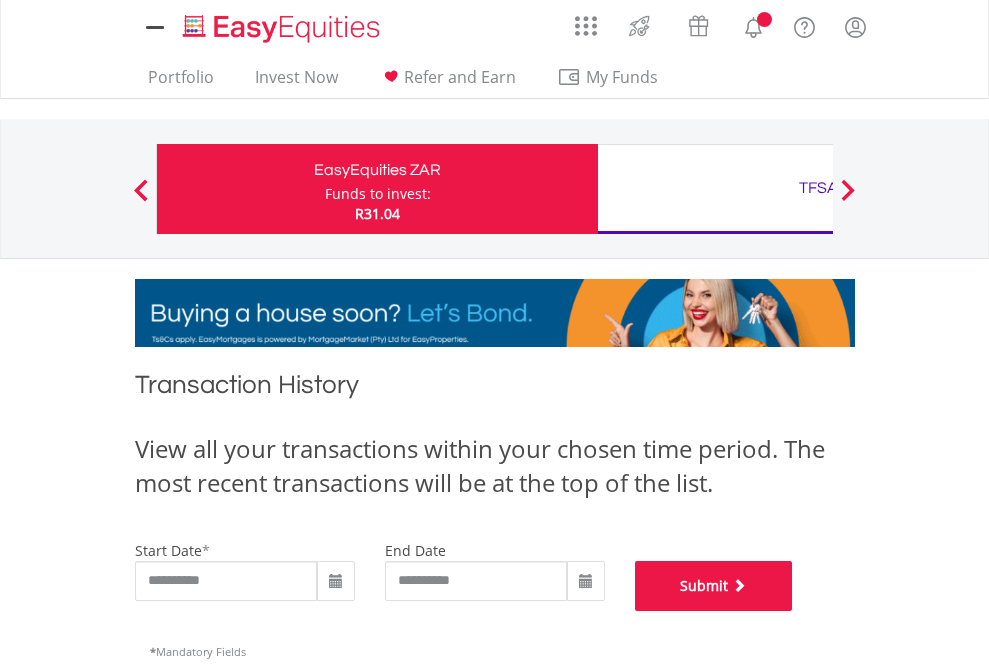 scroll, scrollTop: 811, scrollLeft: 0, axis: vertical 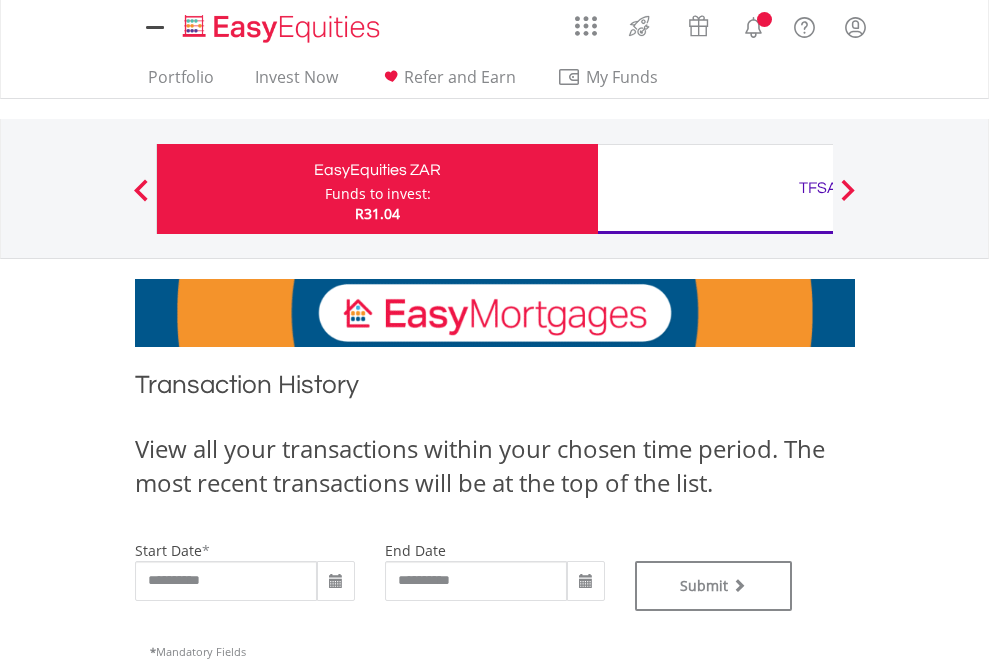 click on "TFSA" at bounding box center (818, 188) 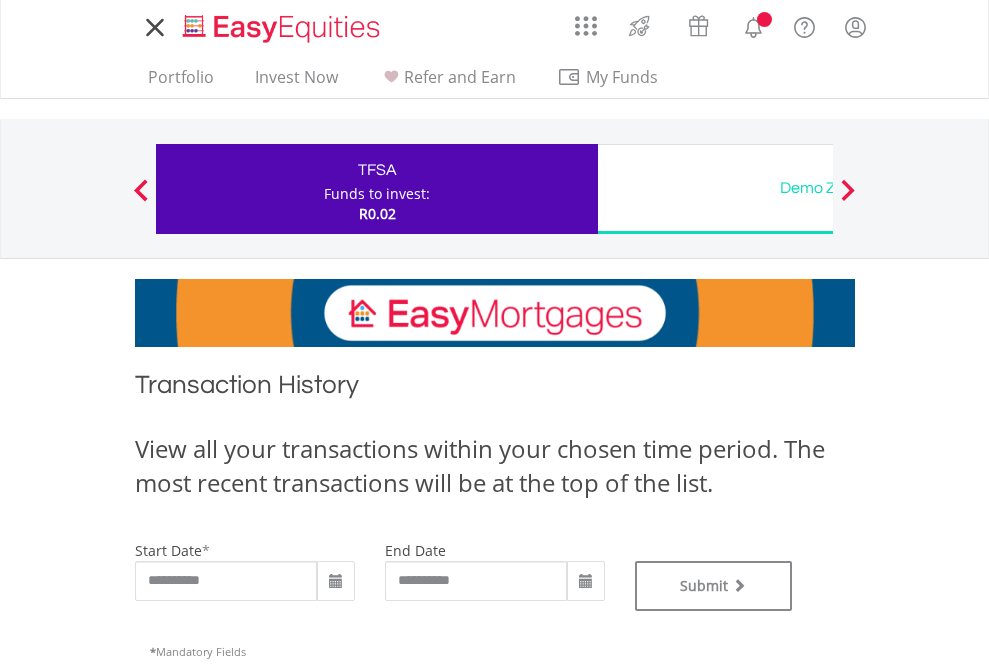 scroll, scrollTop: 0, scrollLeft: 0, axis: both 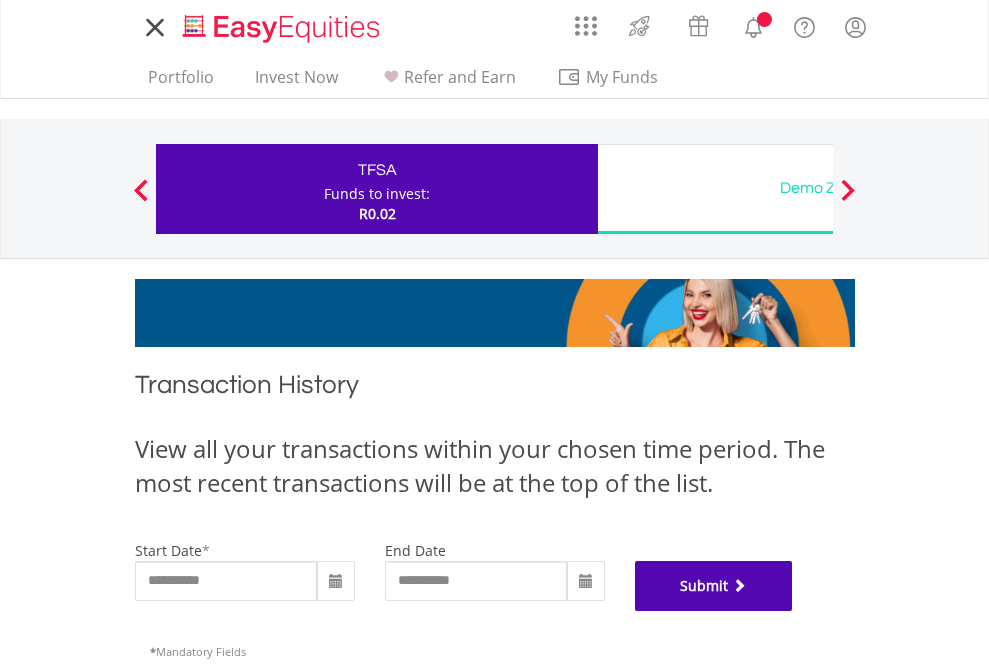 click on "Submit" at bounding box center [714, 586] 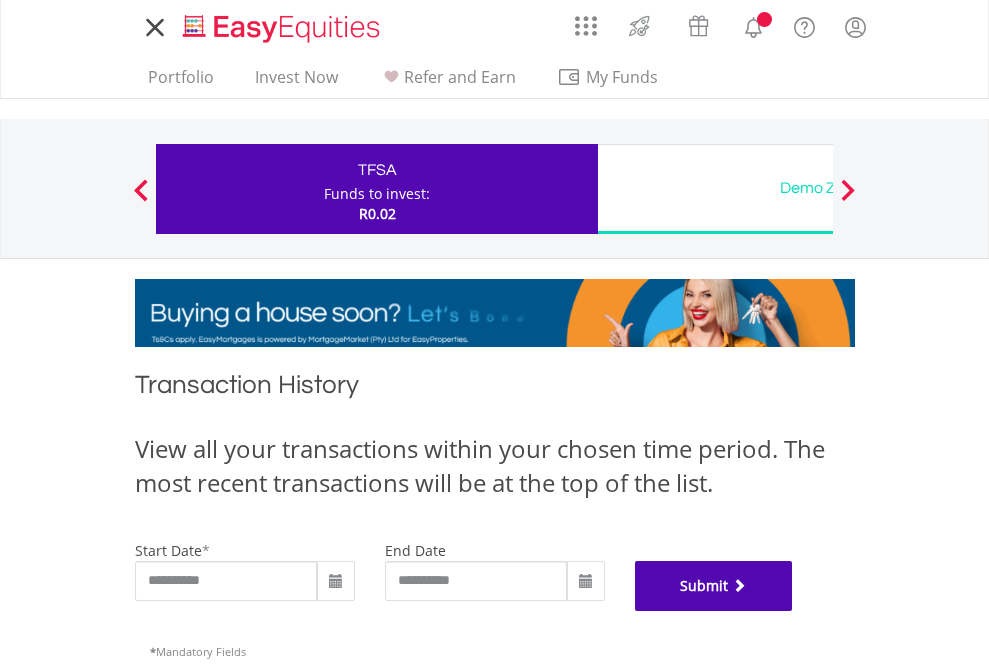 scroll, scrollTop: 811, scrollLeft: 0, axis: vertical 